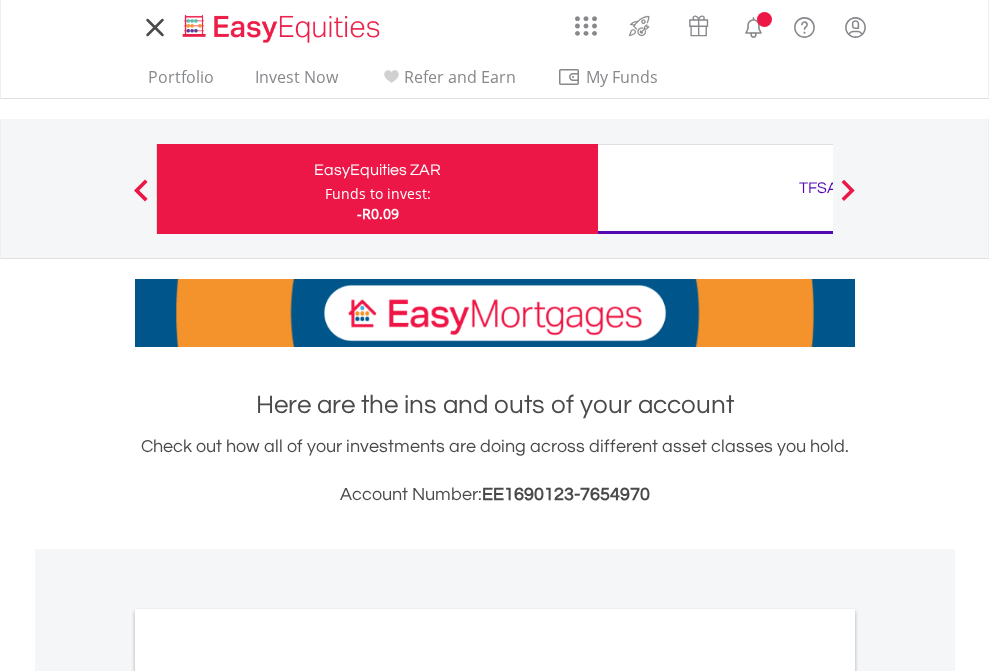 scroll, scrollTop: 0, scrollLeft: 0, axis: both 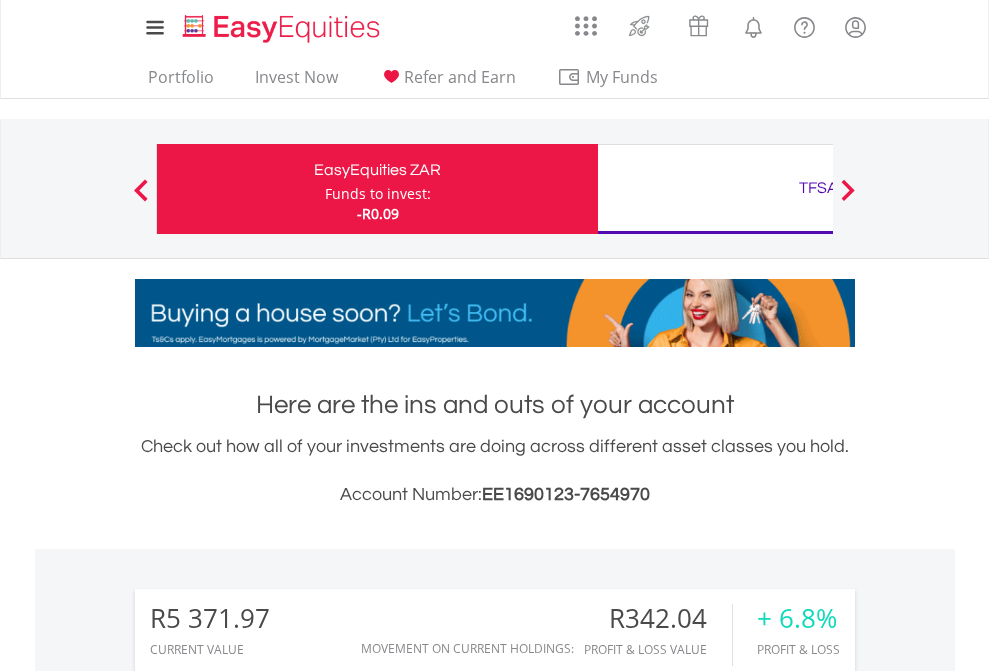 click on "Funds to invest:" at bounding box center (378, 194) 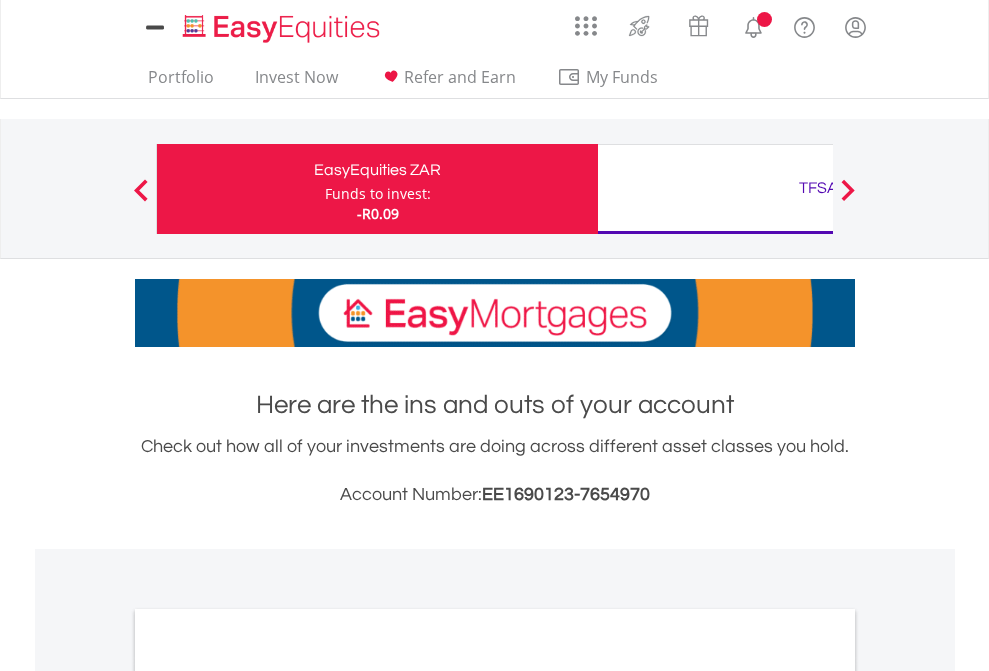 scroll, scrollTop: 0, scrollLeft: 0, axis: both 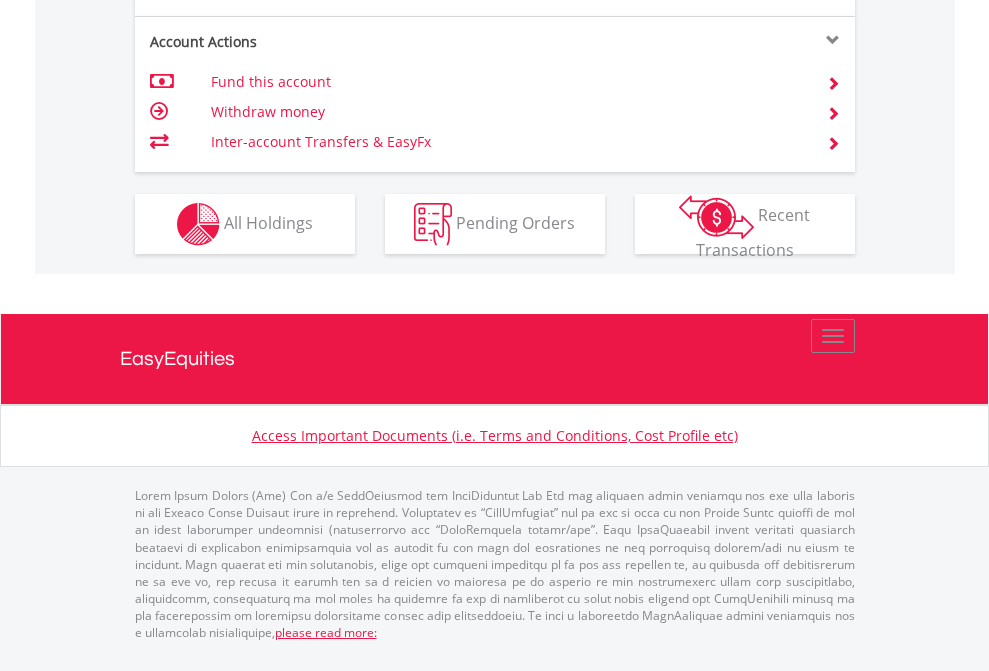 click on "Investment types" at bounding box center (706, -337) 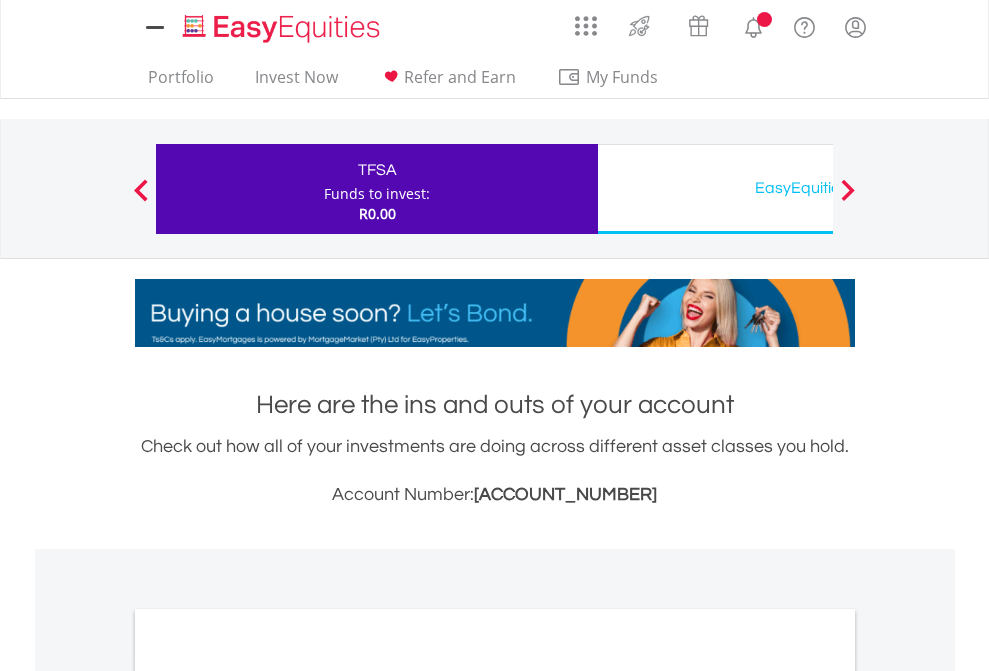 scroll, scrollTop: 0, scrollLeft: 0, axis: both 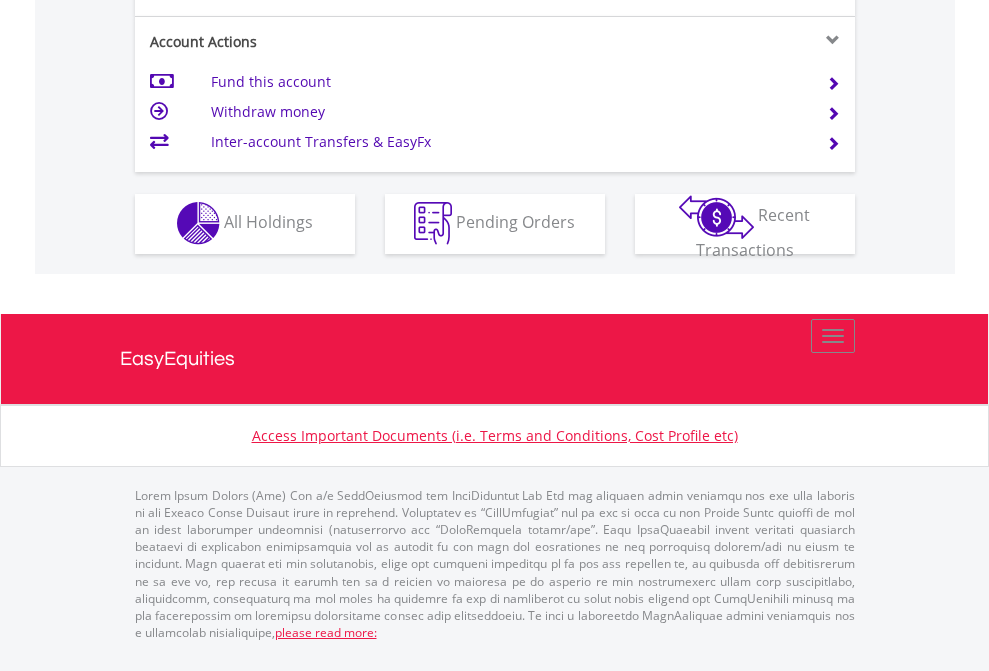 click on "Investment types" at bounding box center [706, -353] 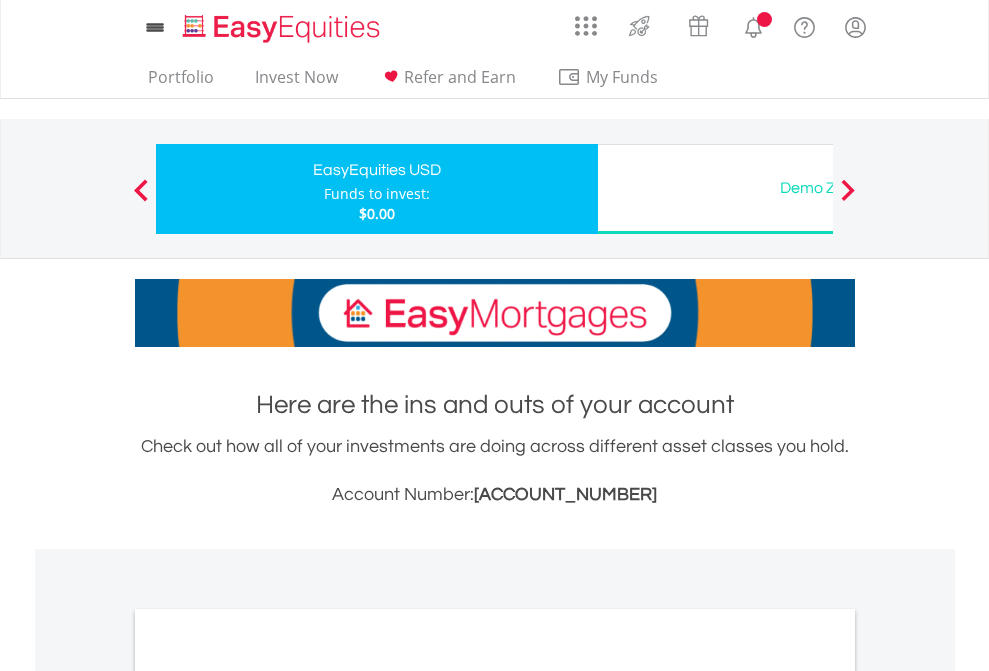 scroll, scrollTop: 0, scrollLeft: 0, axis: both 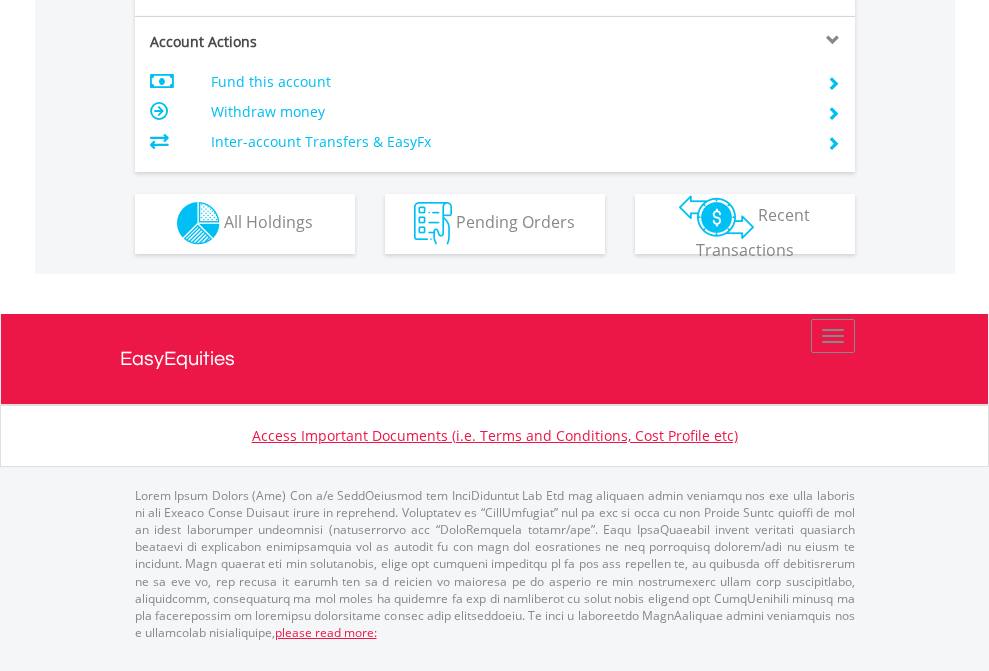 click on "Investment types" at bounding box center (706, -353) 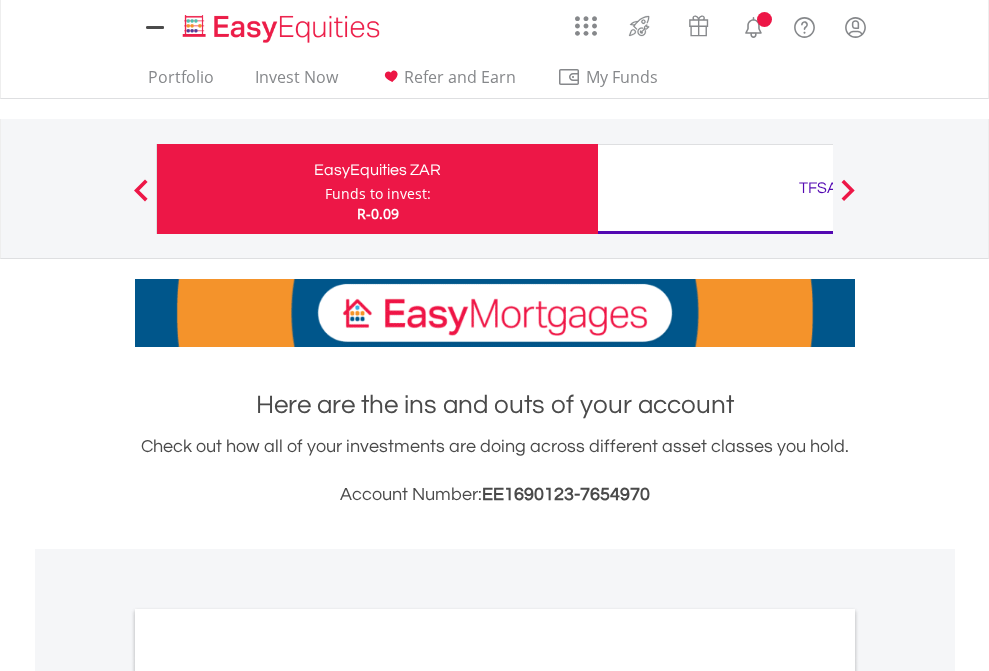 scroll, scrollTop: 0, scrollLeft: 0, axis: both 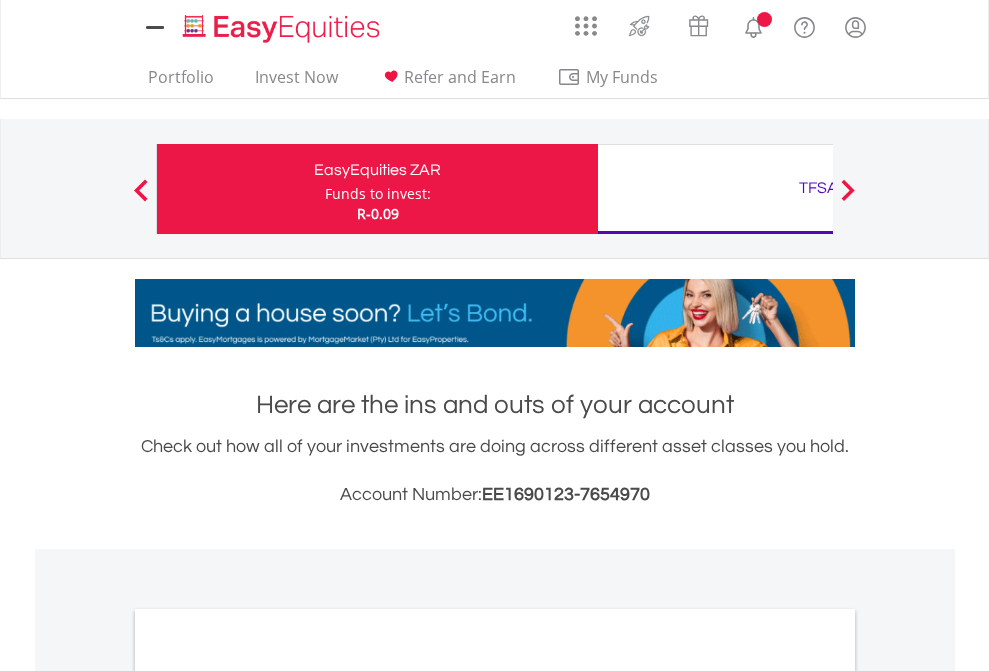 click on "All Holdings" at bounding box center [268, 1096] 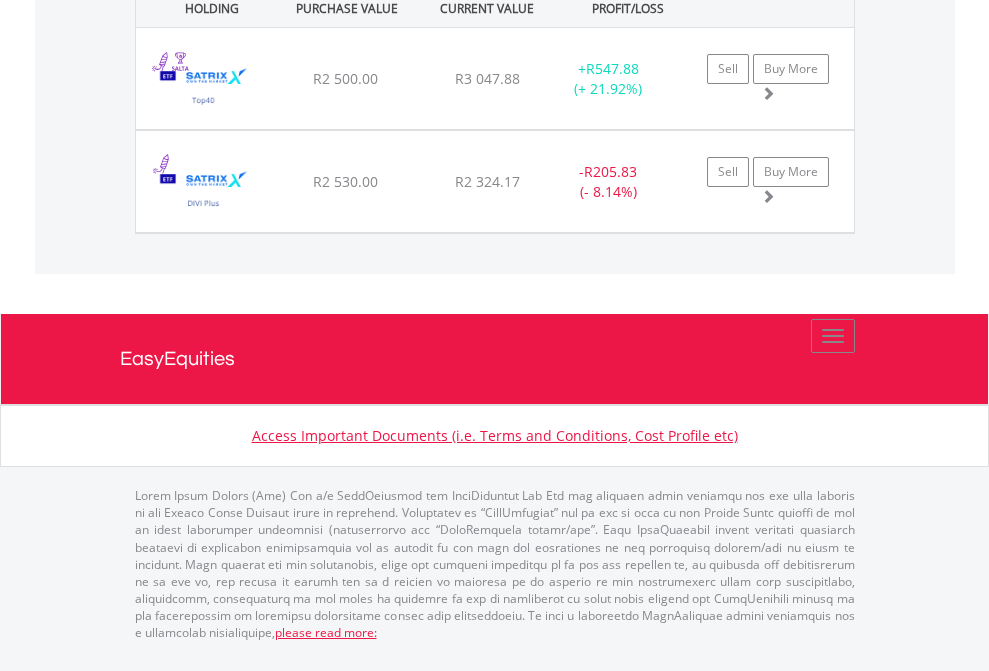 scroll, scrollTop: 2265, scrollLeft: 0, axis: vertical 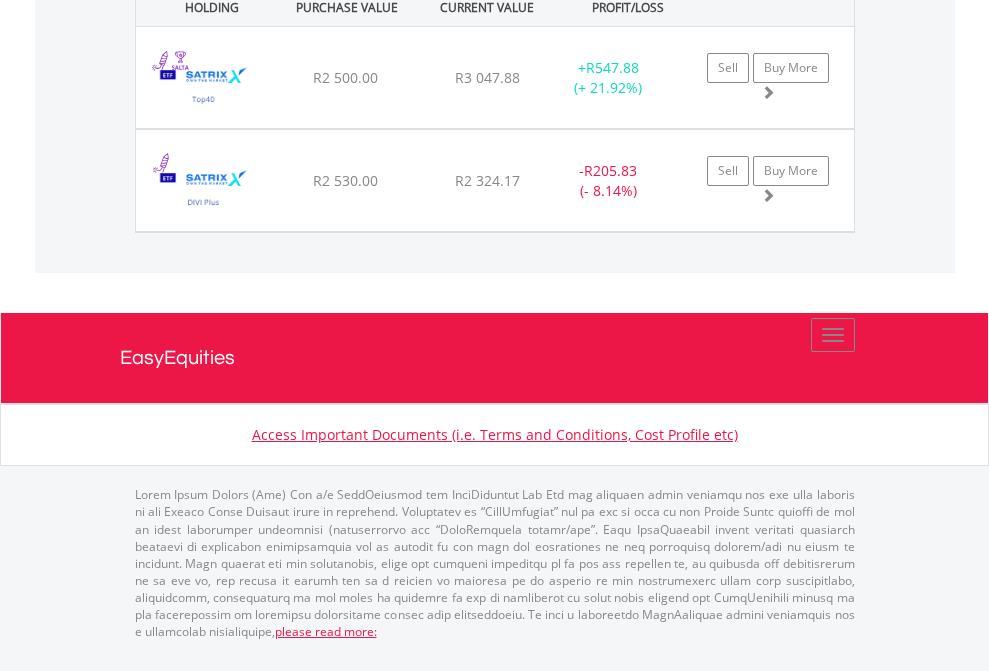click on "TFSA" at bounding box center [818, -1482] 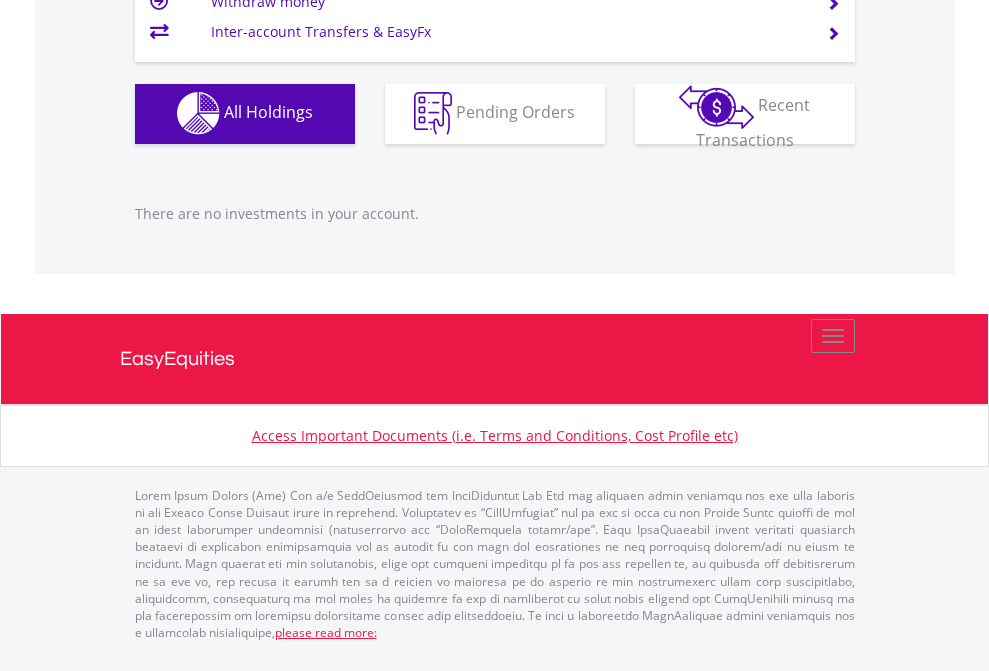 scroll, scrollTop: 1980, scrollLeft: 0, axis: vertical 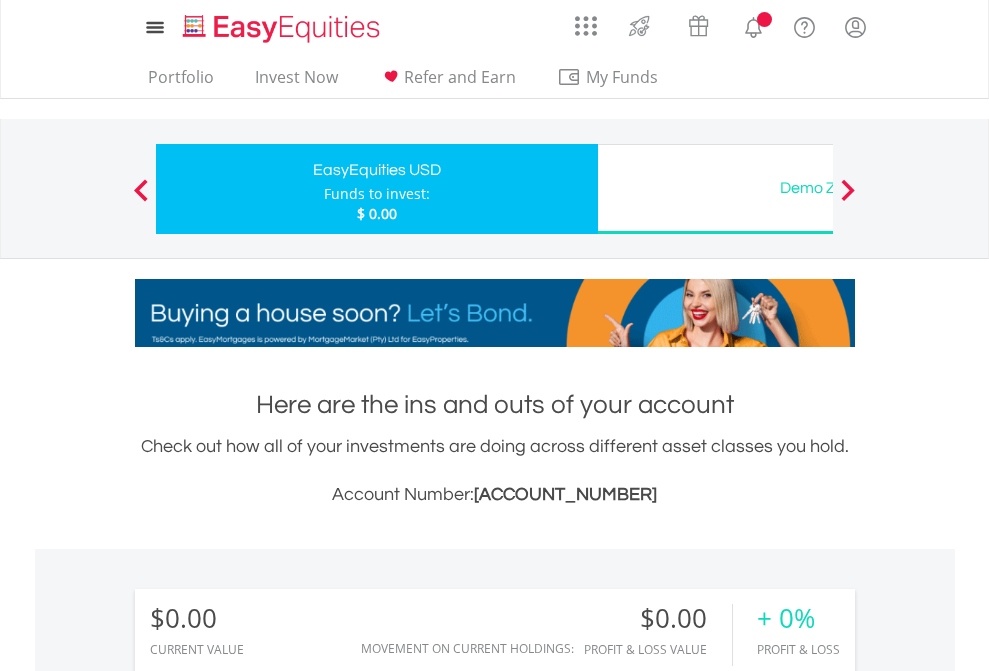click on "All Holdings" at bounding box center (268, 1442) 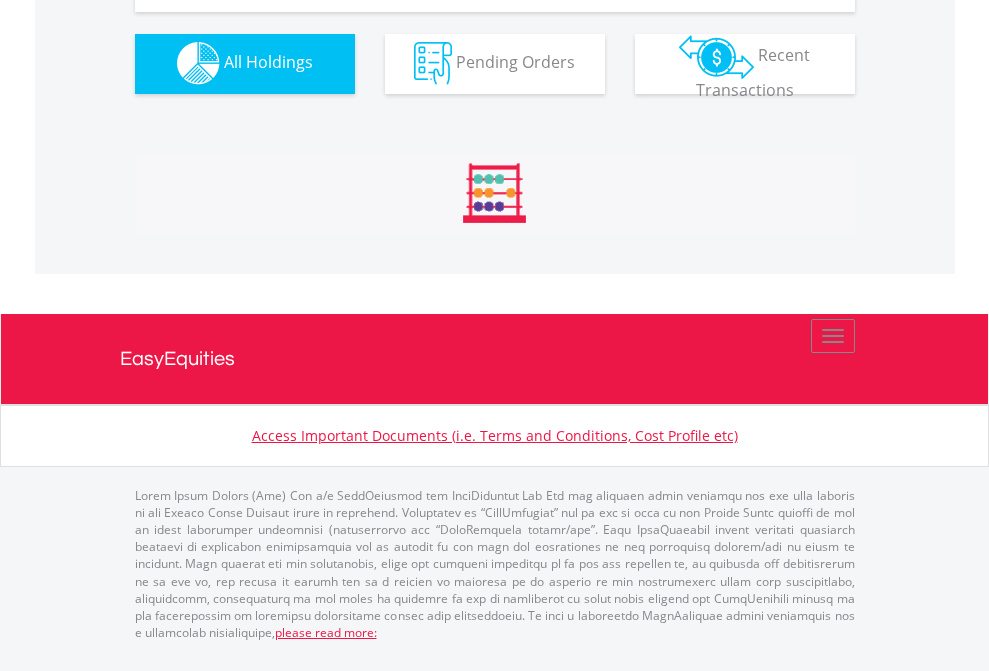scroll, scrollTop: 1980, scrollLeft: 0, axis: vertical 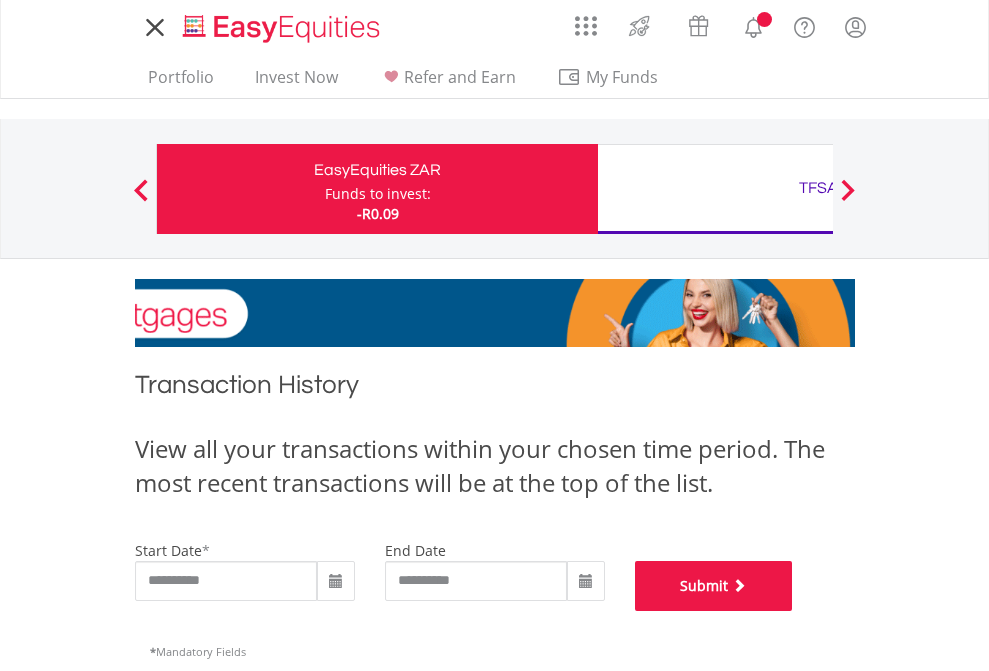 click on "Submit" at bounding box center (714, 586) 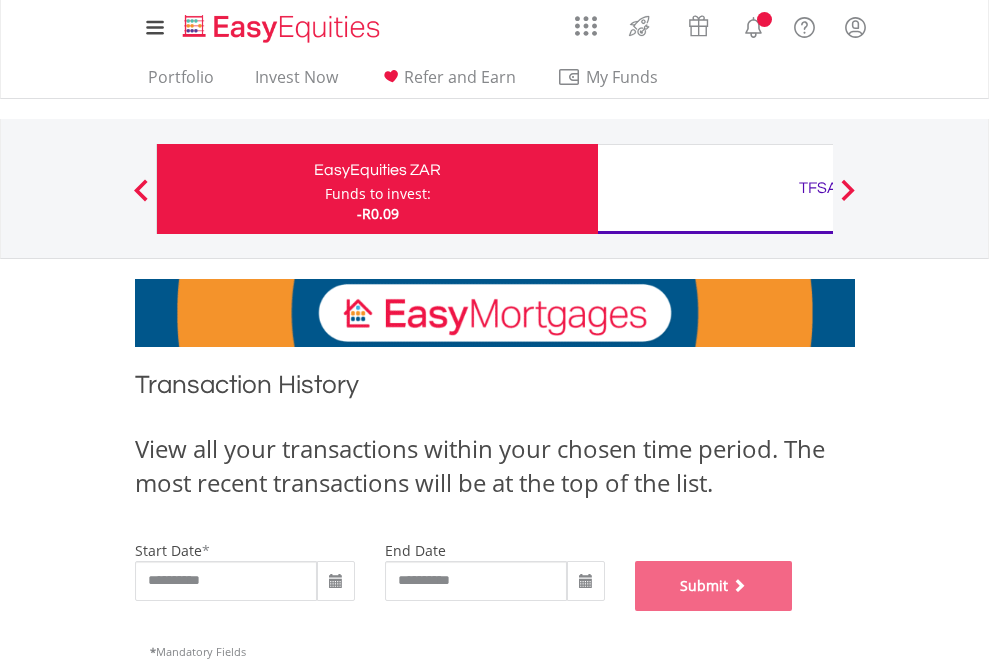 scroll, scrollTop: 811, scrollLeft: 0, axis: vertical 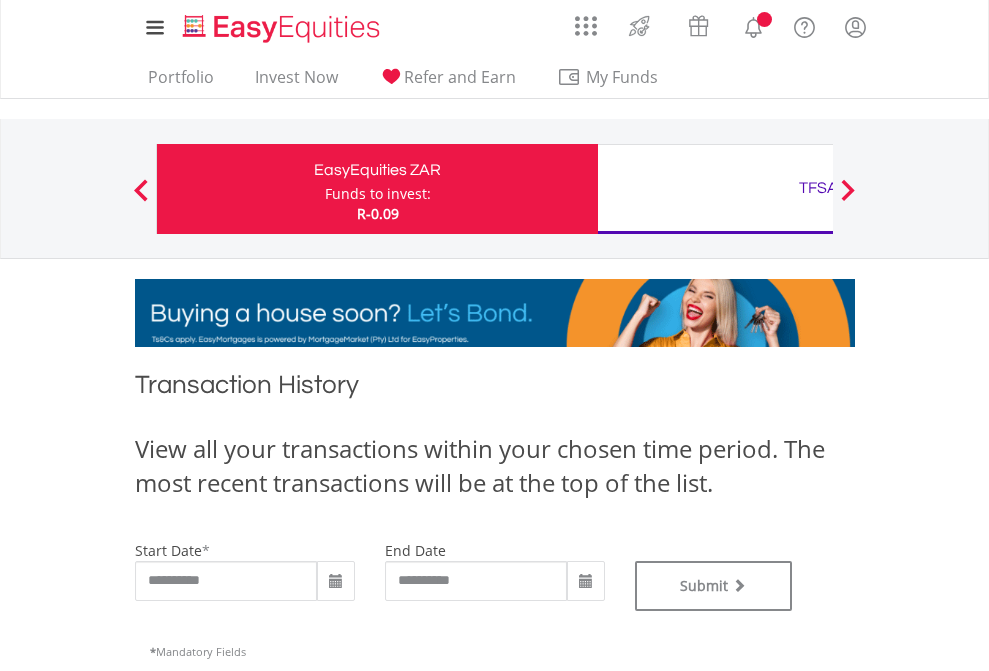 click on "TFSA" at bounding box center [818, 188] 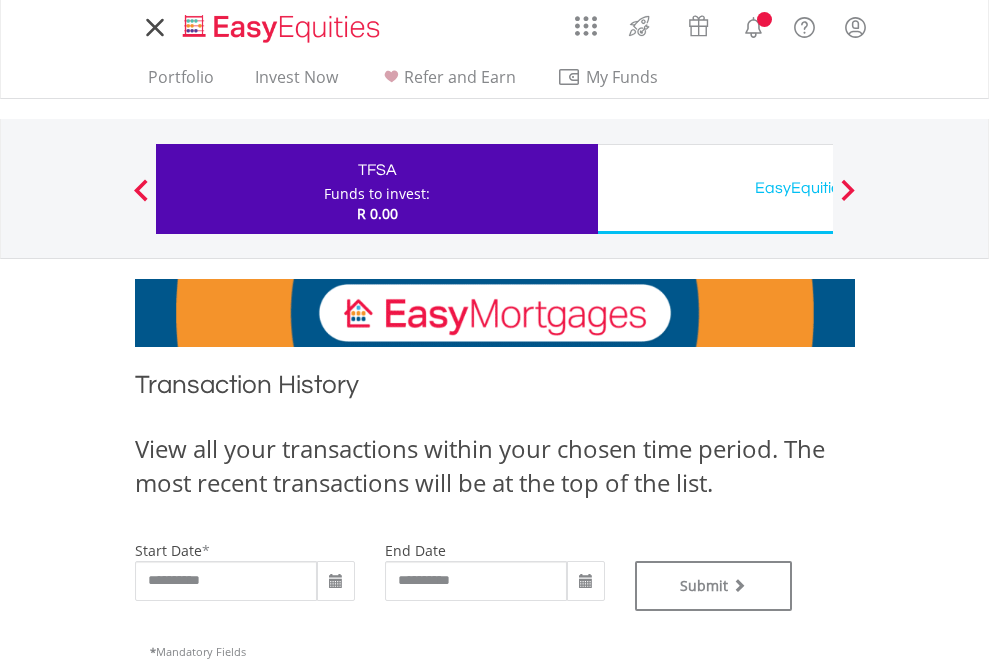 scroll, scrollTop: 0, scrollLeft: 0, axis: both 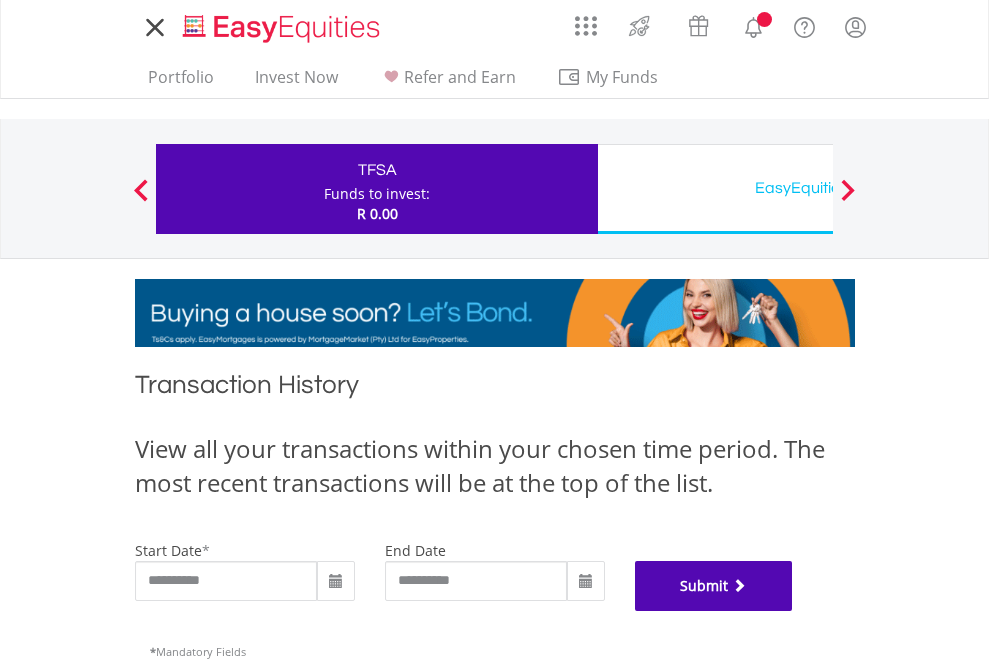 click on "Submit" at bounding box center [714, 586] 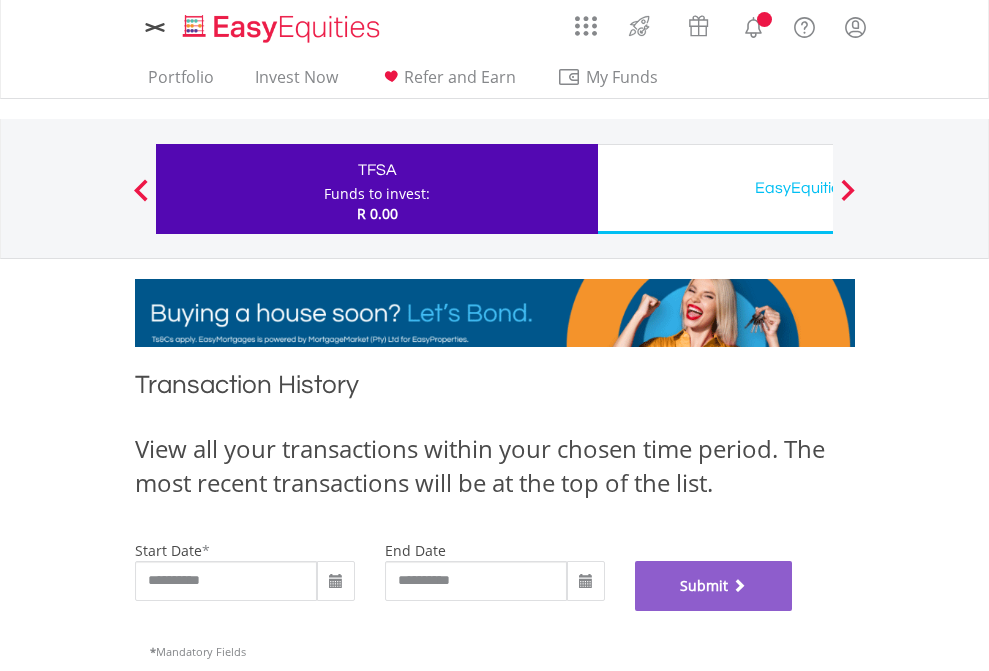 scroll, scrollTop: 811, scrollLeft: 0, axis: vertical 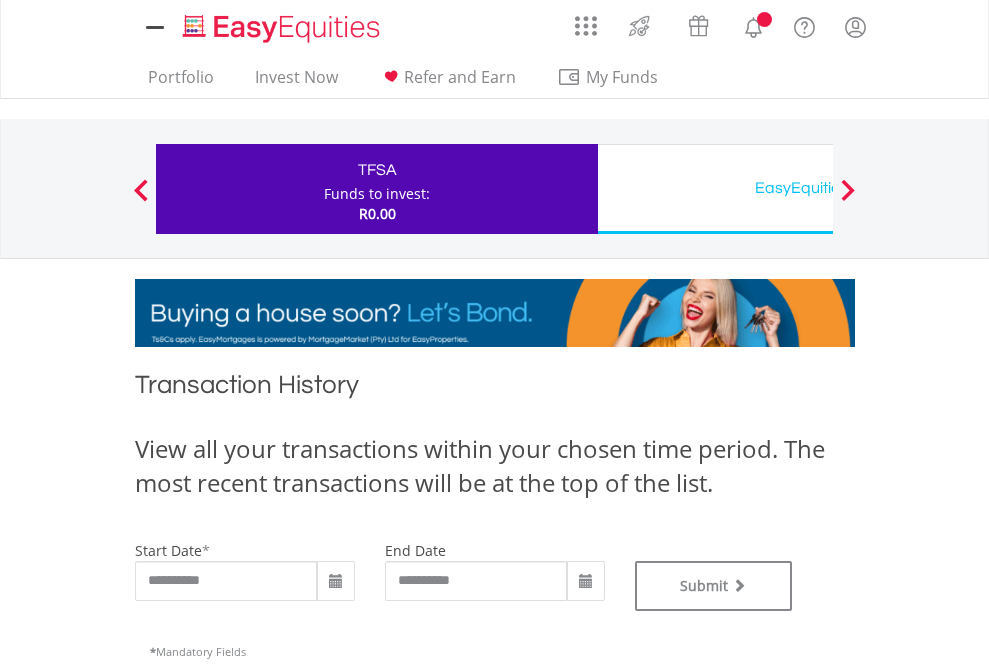 click on "EasyEquities USD" at bounding box center (818, 188) 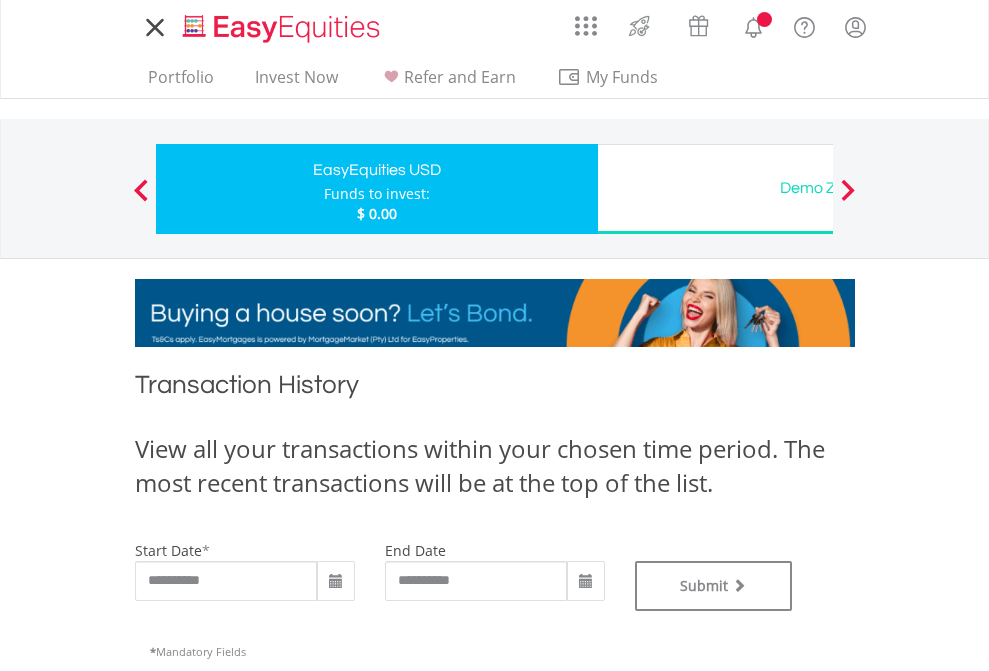 scroll, scrollTop: 0, scrollLeft: 0, axis: both 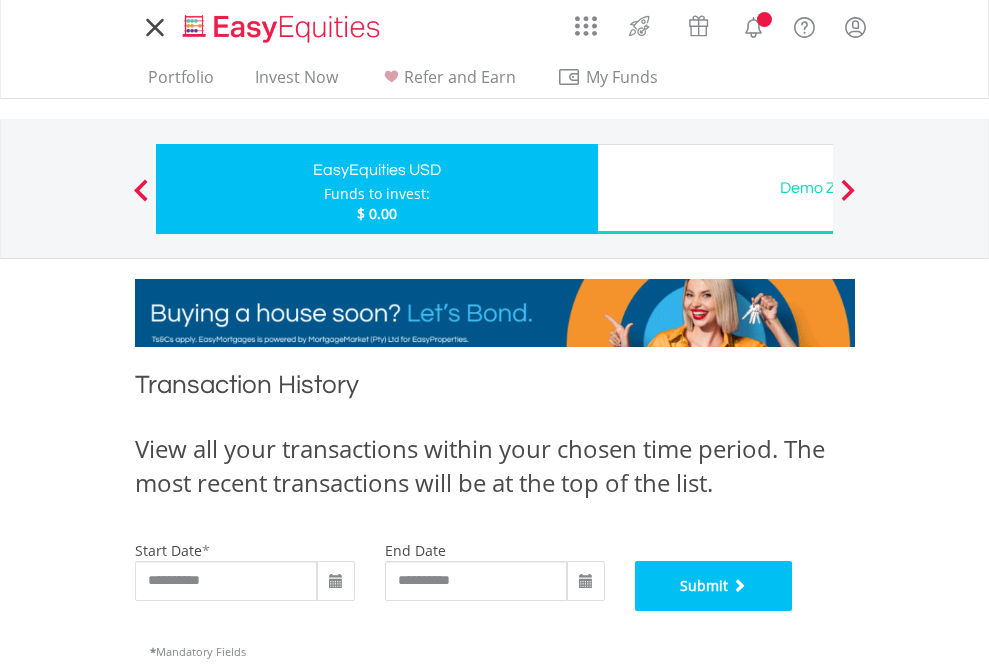 click on "Submit" at bounding box center (714, 586) 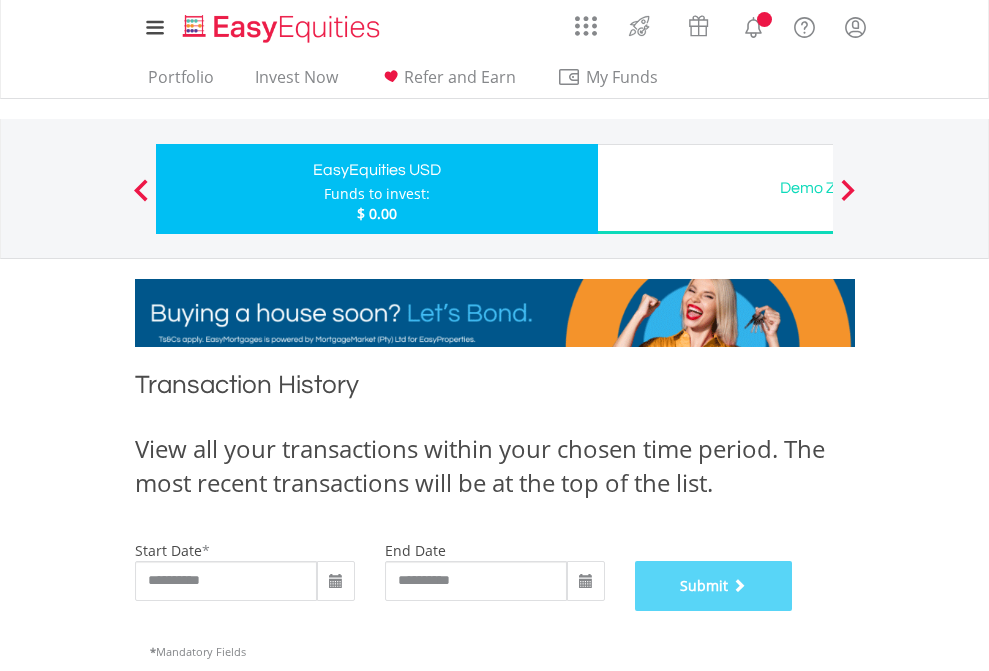 scroll, scrollTop: 811, scrollLeft: 0, axis: vertical 